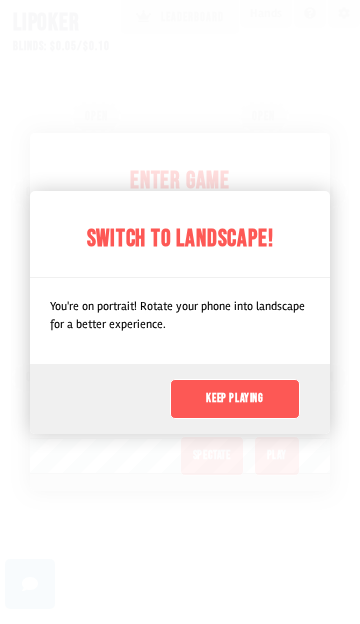 scroll, scrollTop: 0, scrollLeft: 0, axis: both 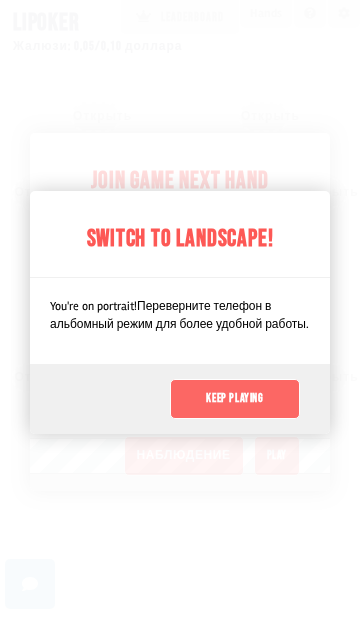 click on "Keep playing" at bounding box center [234, 398] 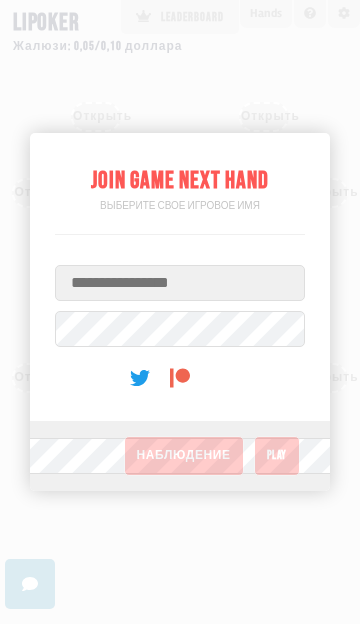 type 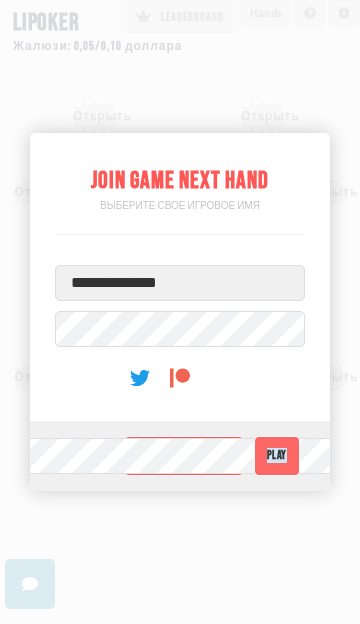 type on "**********" 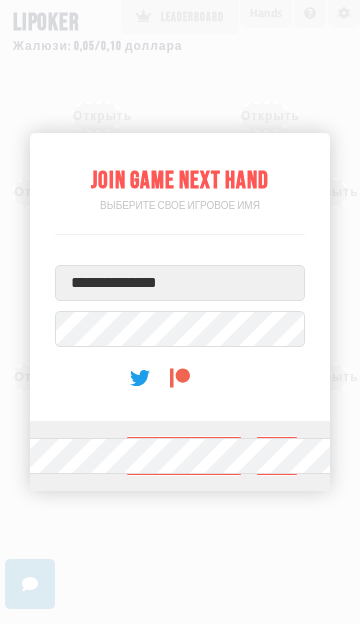 click on "Play" at bounding box center (277, 455) 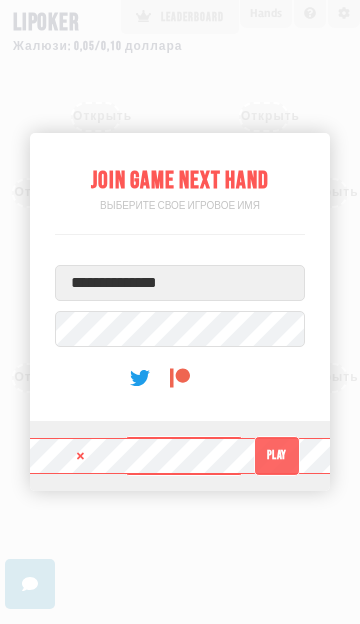 click on "Play" at bounding box center (277, 455) 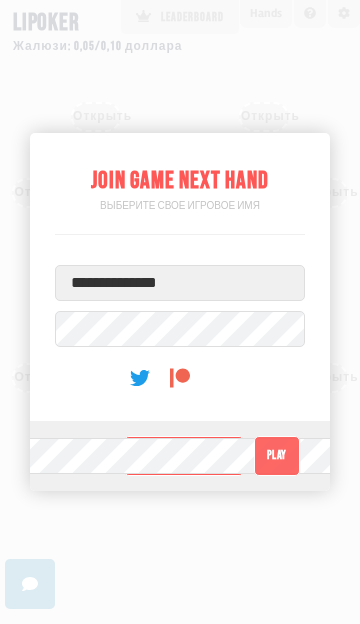 click on "Play" at bounding box center (277, 455) 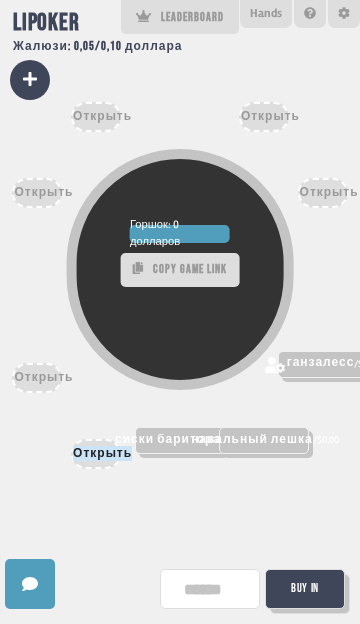 click on "Открыть" at bounding box center (102, 453) 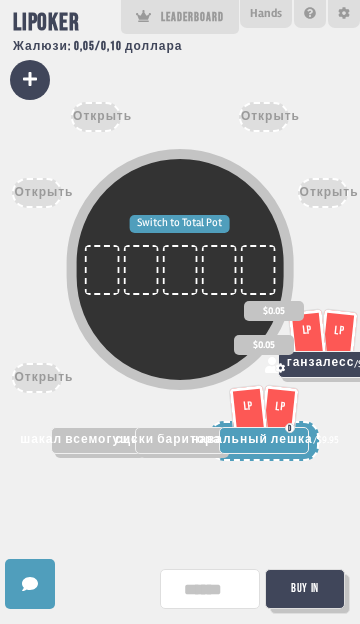 click on "Switch to Total Pot   шакал всемогущий / $0.00  сиски баритора / $0.00  LP LP D навальный лешка / $9.95  $0.05  LP LP ганзалесс / $0.00  $0.05  Open Open Open Open Open Tap "B" on your keyboard to buy in" at bounding box center (180, 312) 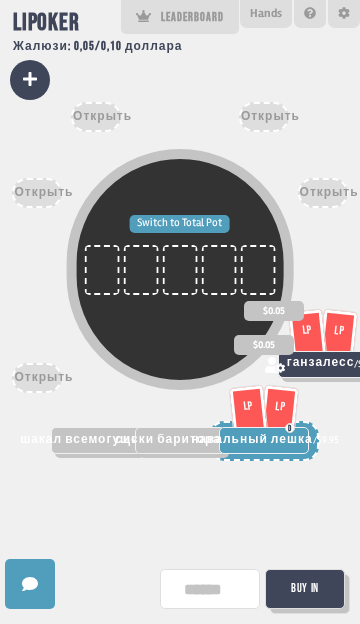 click on "Switch to Total Pot" at bounding box center (179, 223) 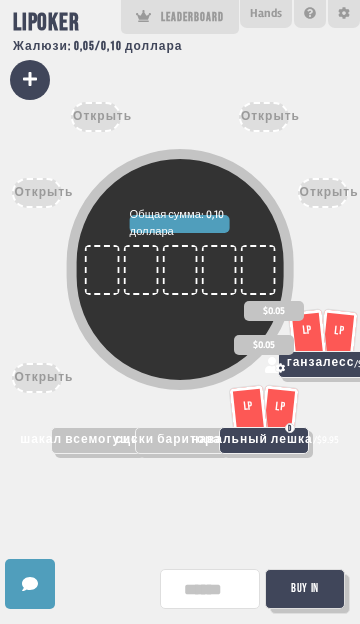 click at bounding box center (180, 270) 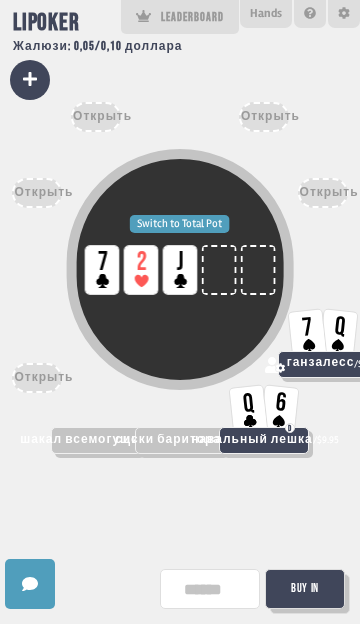 click on "Switch to Total Pot" at bounding box center [180, 224] 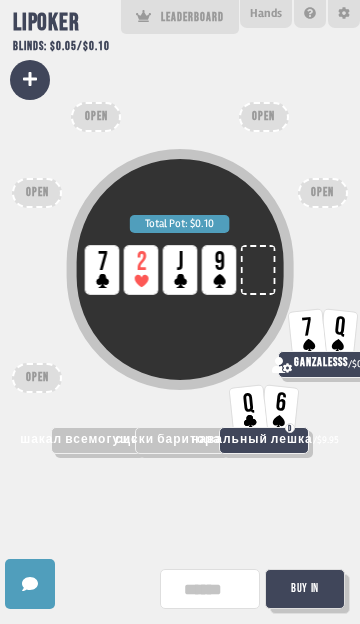 click on "7" at bounding box center [102, 263] 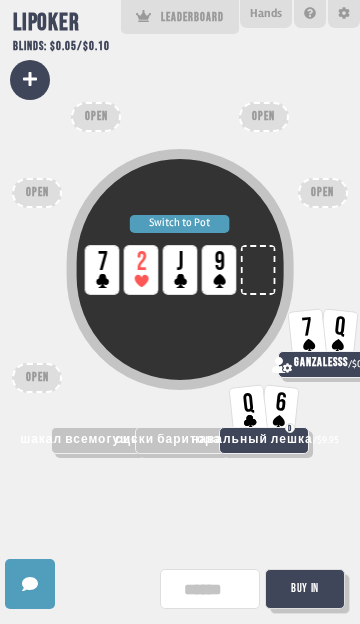 click on "Switch to Pot" at bounding box center (180, 224) 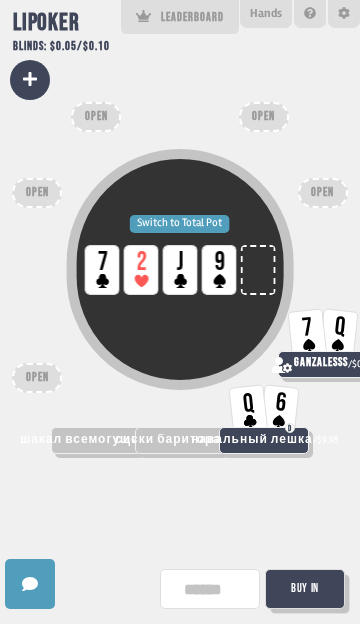 click on "Switch to Total Pot" at bounding box center [180, 224] 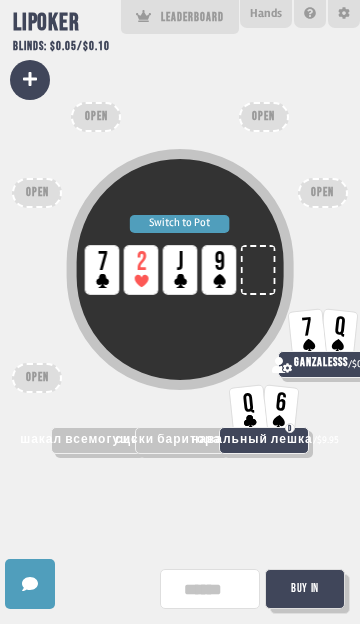 click on "Switch to Pot" at bounding box center (180, 224) 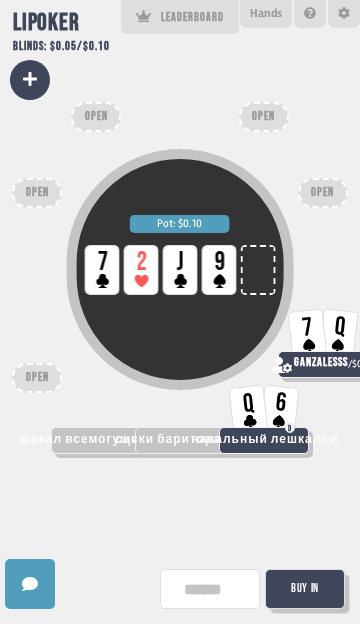 click on "сиски баритора / $0.00" at bounding box center (180, 440) 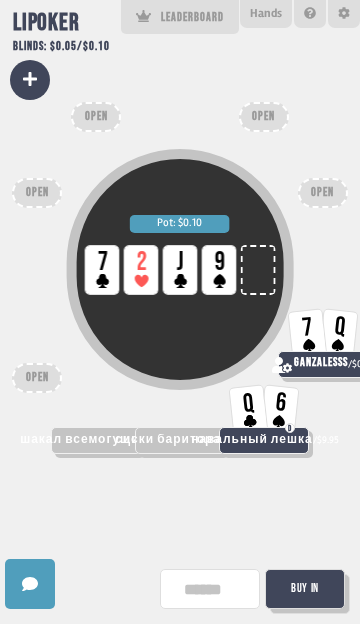 click on "*" at bounding box center (210, 589) 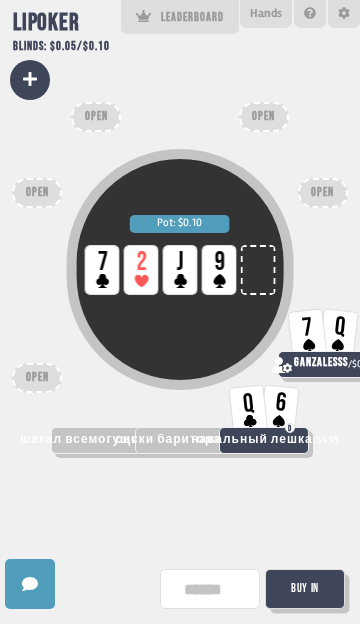 click on "Buy In" at bounding box center (305, 588) 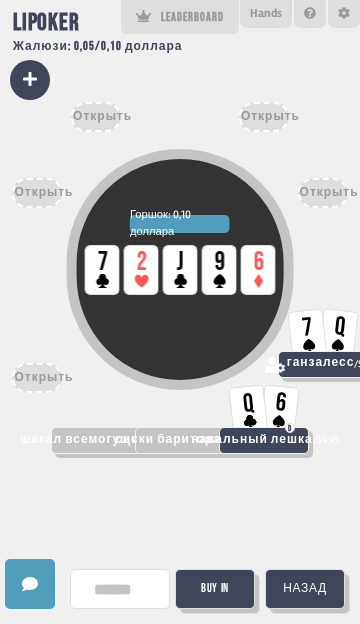 click on "Buy in" at bounding box center [215, 588] 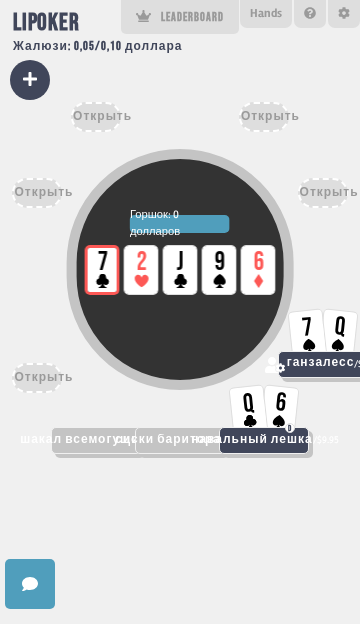 click on "2" at bounding box center [141, 263] 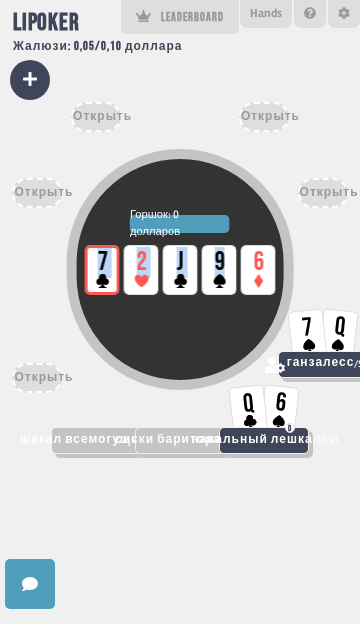 drag, startPoint x: 869, startPoint y: 399, endPoint x: 1224, endPoint y: 425, distance: 355.95084 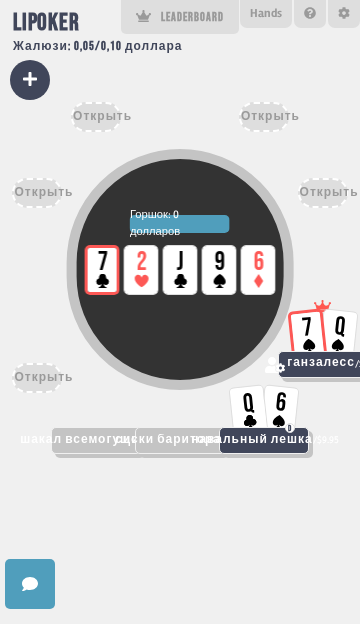 click on "Pot: $0.00   LP 7 LP 2 LP J LP 9 LP 6 шакал всемогущий / $0.00  сиски баритора / $0.00  Q 6 D навальный лешка / $9.95  7 Q ганзалесс / $0.10  Open Open Open Open Open" at bounding box center [180, 312] 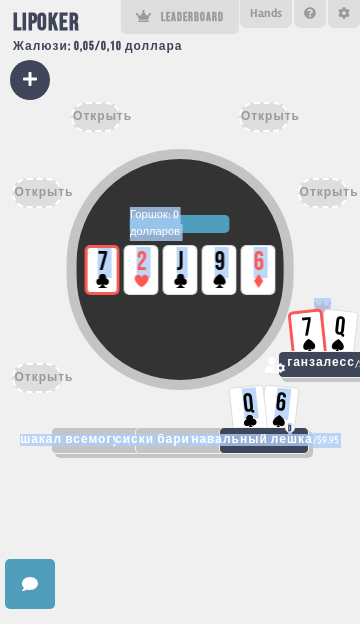 drag, startPoint x: 1587, startPoint y: 466, endPoint x: 1751, endPoint y: 482, distance: 164.77864 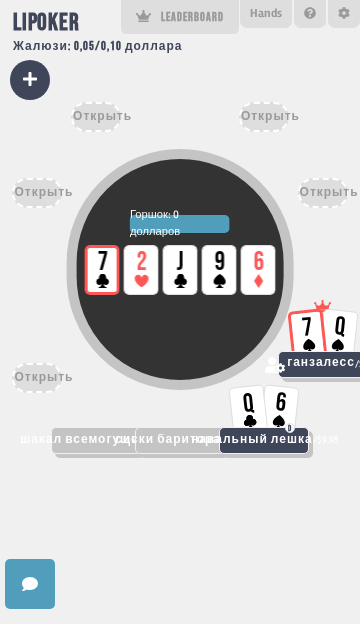 click on "Pot: $0.00   LP 7 LP 2 LP J LP 9 LP 6 шакал всемогущий / $0.00  сиски баритора / $0.00  Q 6 D навальный лешка / $9.95  7 Q ганзалесс / $0.10  Open Open Open Open Open" at bounding box center [180, 312] 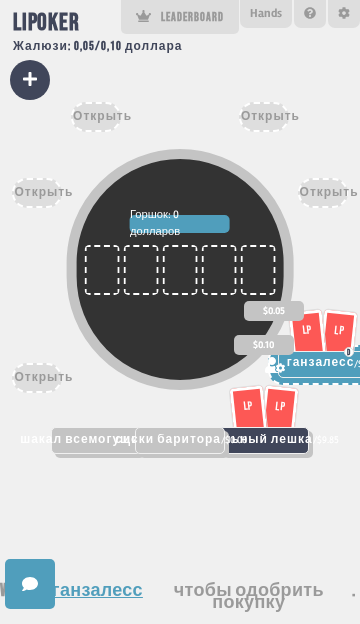 click on "Pot: $0.00   LP LP навальный лешка / $9.85  $0.10  шакал всемогущий / $0.00  сиски баритора / $0.00  LP LP D ганзалесс / $0.05  $0.05  Open Open Open Open Open Waiting  ганзалесс  to approve buy in" at bounding box center (180, 312) 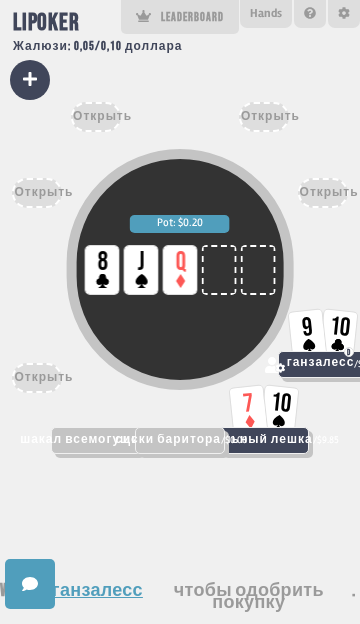 click on "Q" at bounding box center [179, 270] 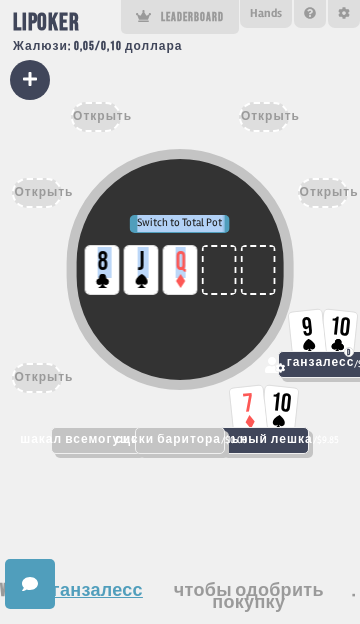 drag, startPoint x: 976, startPoint y: 352, endPoint x: 1132, endPoint y: 374, distance: 157.54364 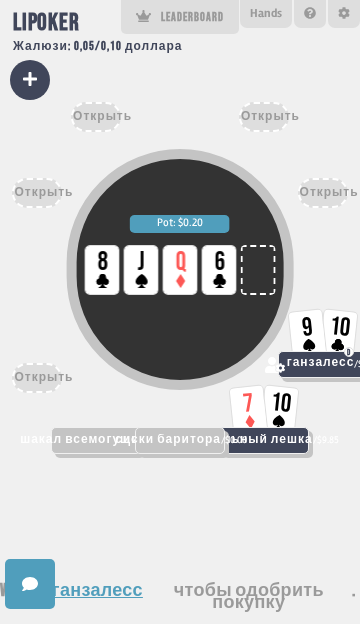 click on "Pot: $0.20   LP 8 LP J LP Q LP 6" at bounding box center [180, 310] 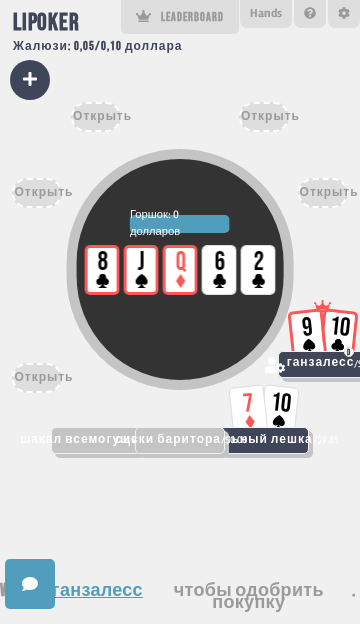 click on "6" at bounding box center [219, 263] 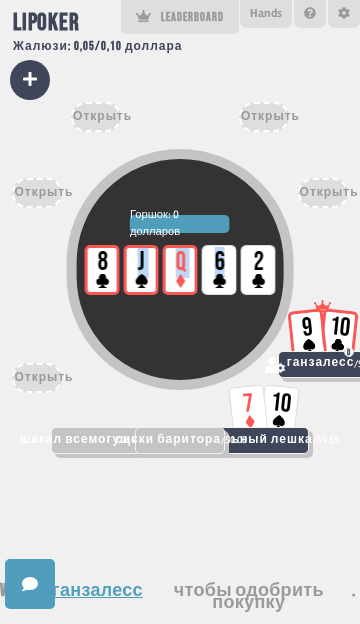 drag, startPoint x: 882, startPoint y: 392, endPoint x: 1139, endPoint y: 459, distance: 265.5899 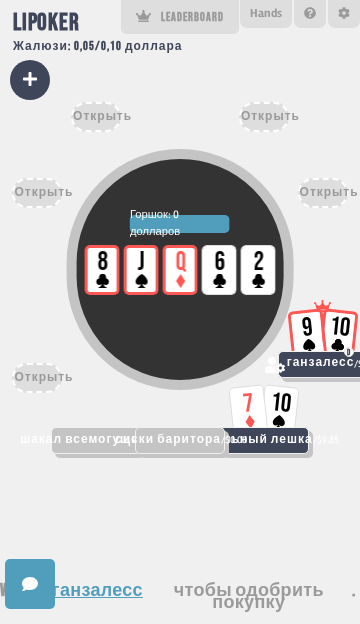 click on "Pot: $0.00   LP 8 LP J LP Q LP 6 LP 2 7 10 навальный лешка / $9.85  шакал всемогущий / $0.00  сиски баритора / $0.00  9 10 D ганзалесс / $0.20  Open Open Open Open Open Waiting  ганзалесс  to approve buy in" at bounding box center [180, 312] 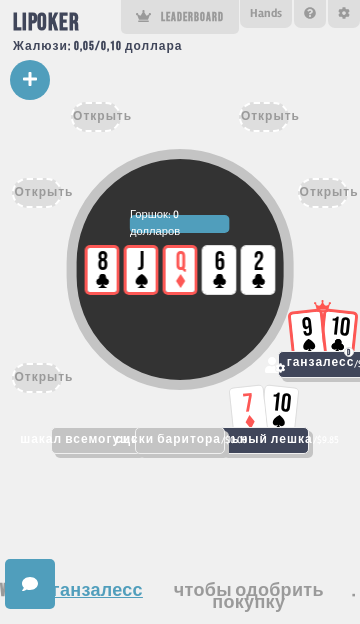click 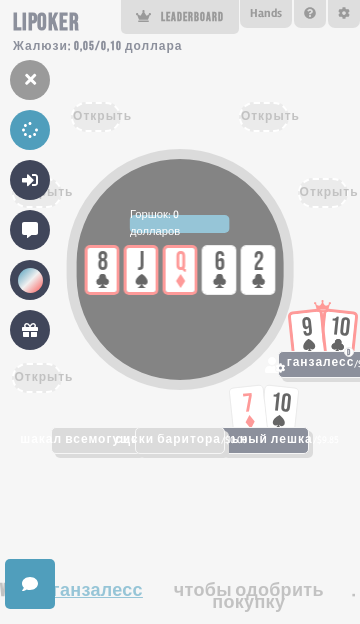 click 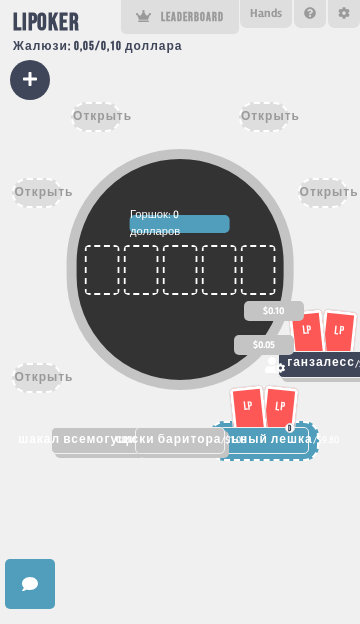 click on "LP" at bounding box center (247, 405) 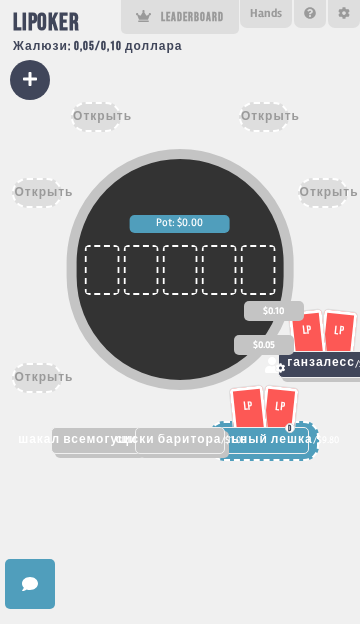 click at bounding box center (101, 270) 